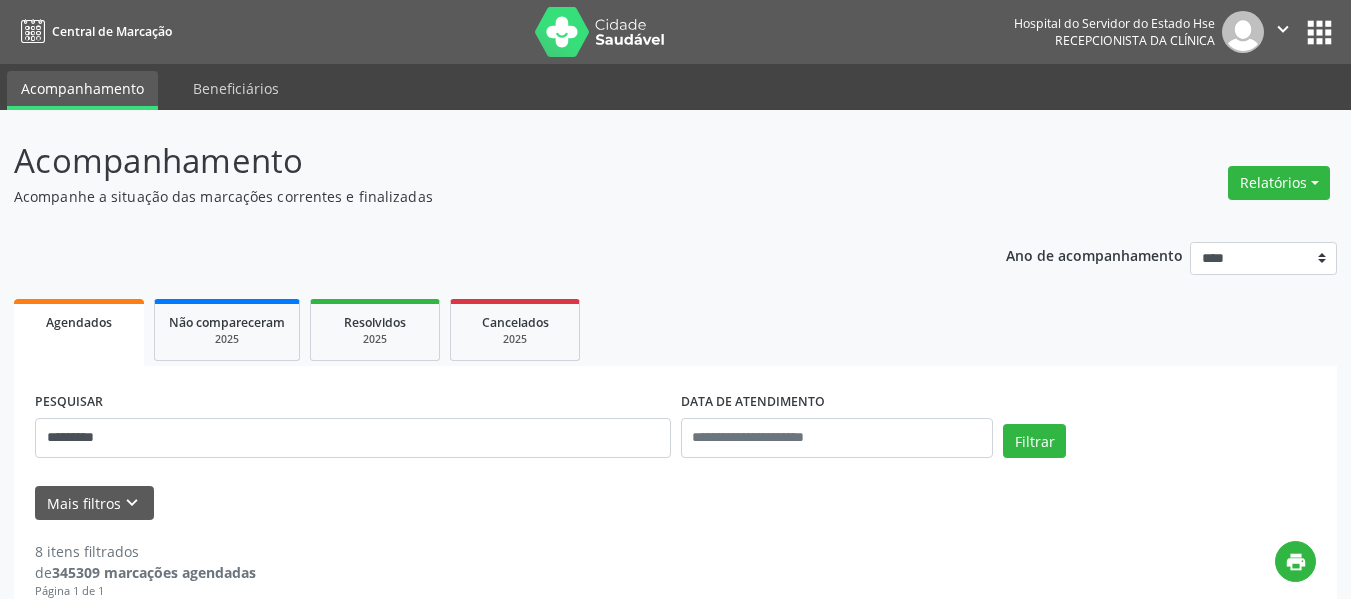 scroll, scrollTop: 284, scrollLeft: 0, axis: vertical 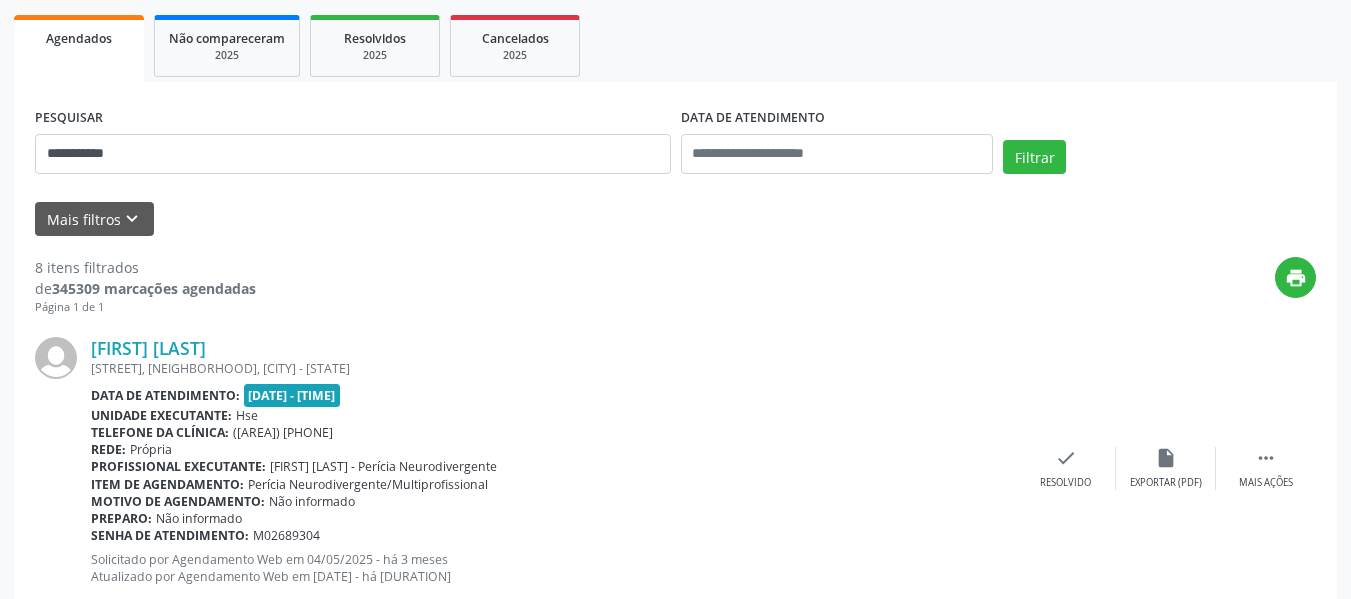 type on "**********" 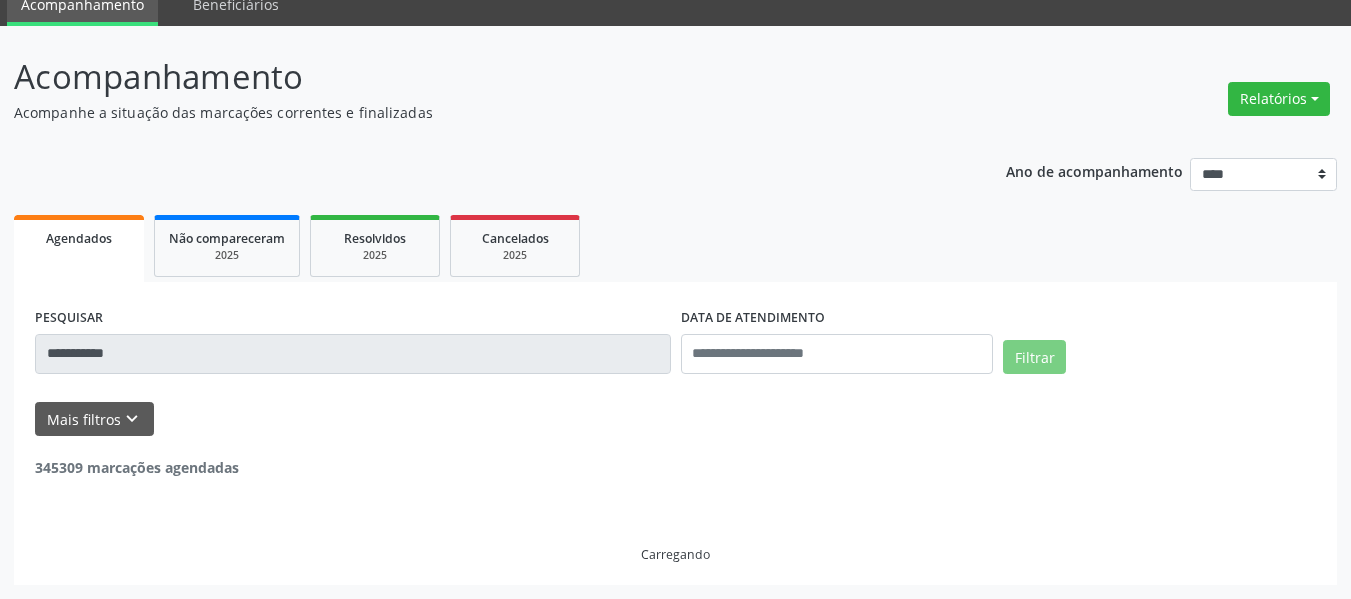 scroll, scrollTop: 284, scrollLeft: 0, axis: vertical 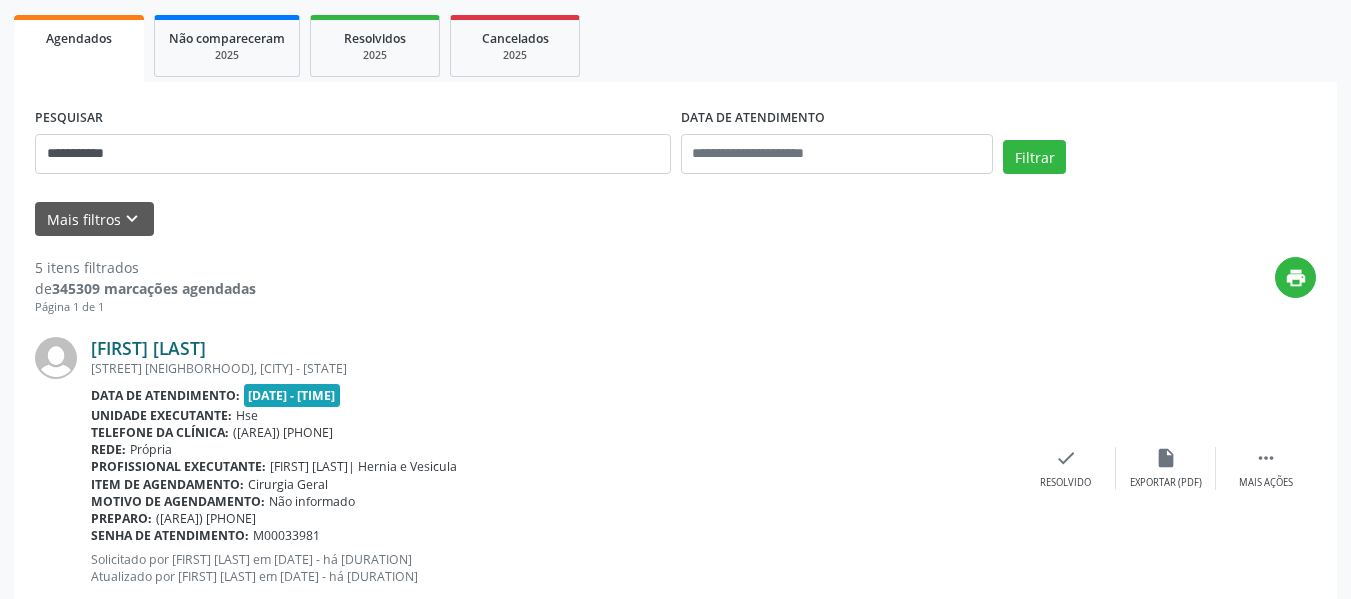 click on "[FIRST] [LAST]" at bounding box center [148, 348] 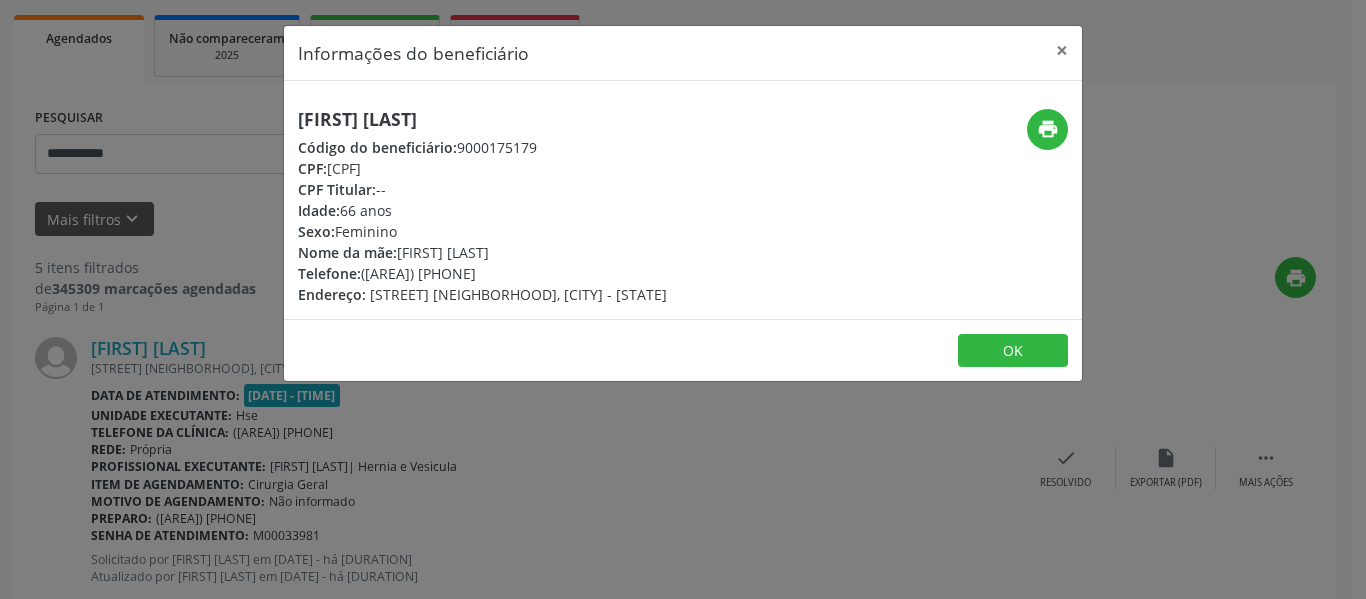 drag, startPoint x: 569, startPoint y: 124, endPoint x: 283, endPoint y: 114, distance: 286.17477 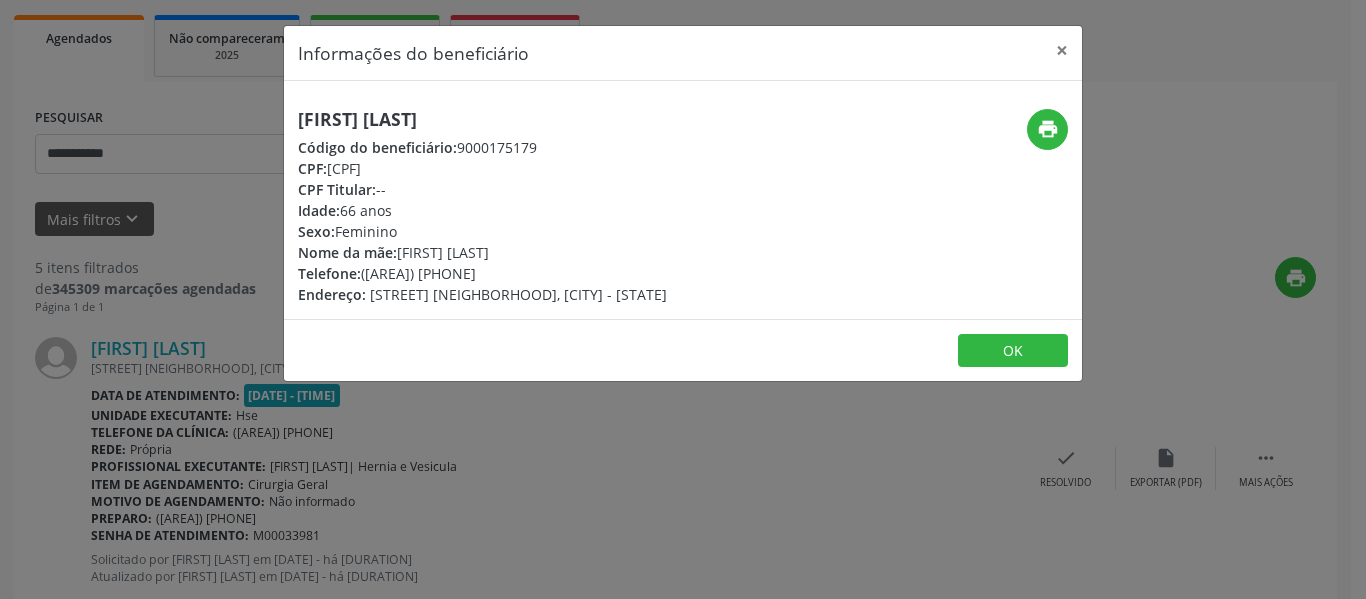 drag, startPoint x: 443, startPoint y: 161, endPoint x: 332, endPoint y: 176, distance: 112.00893 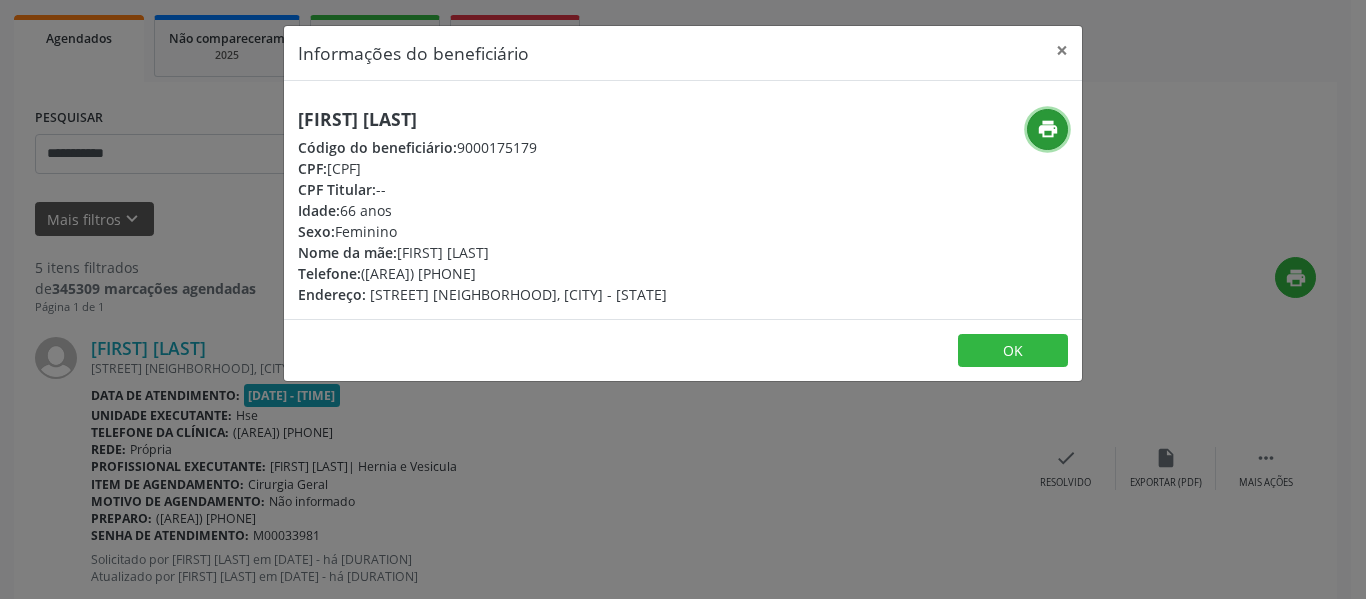 click on "print" at bounding box center (1048, 129) 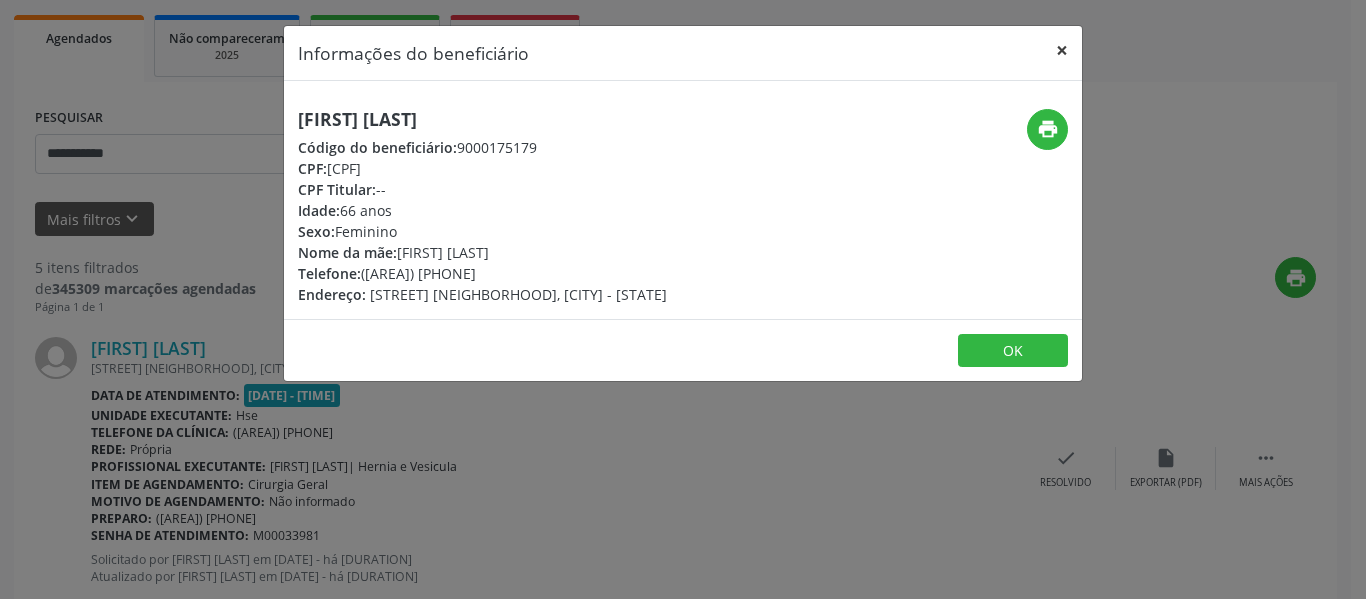 click on "×" at bounding box center (1062, 50) 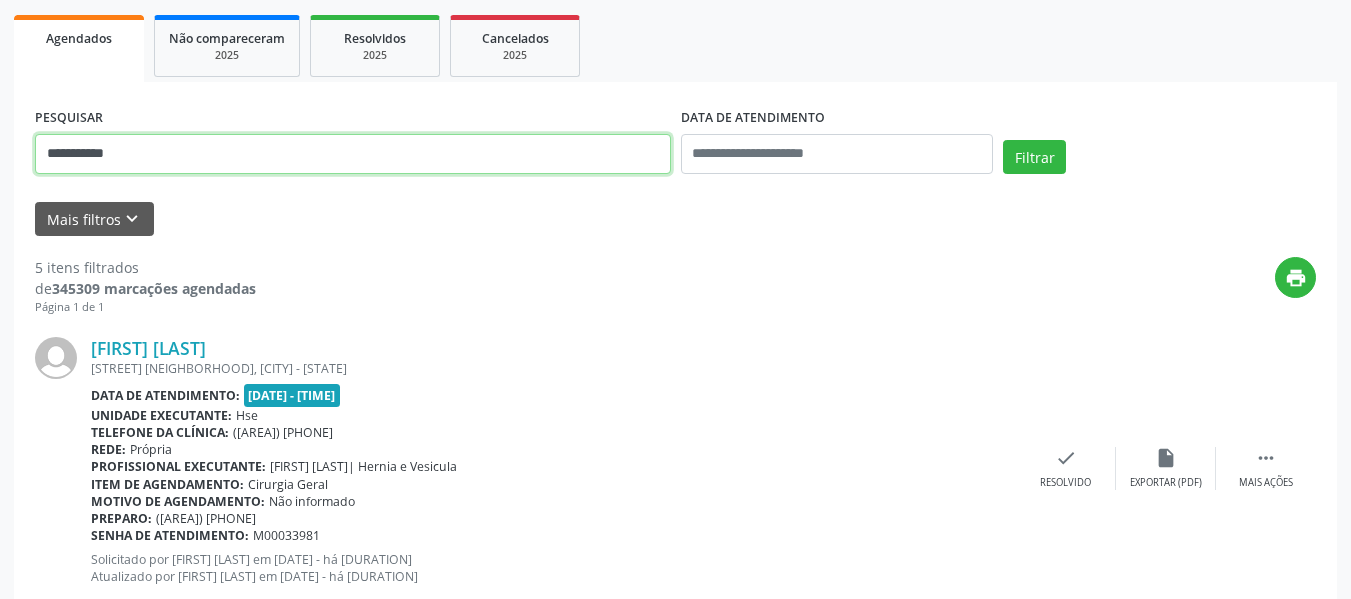drag, startPoint x: 250, startPoint y: 165, endPoint x: 0, endPoint y: 150, distance: 250.4496 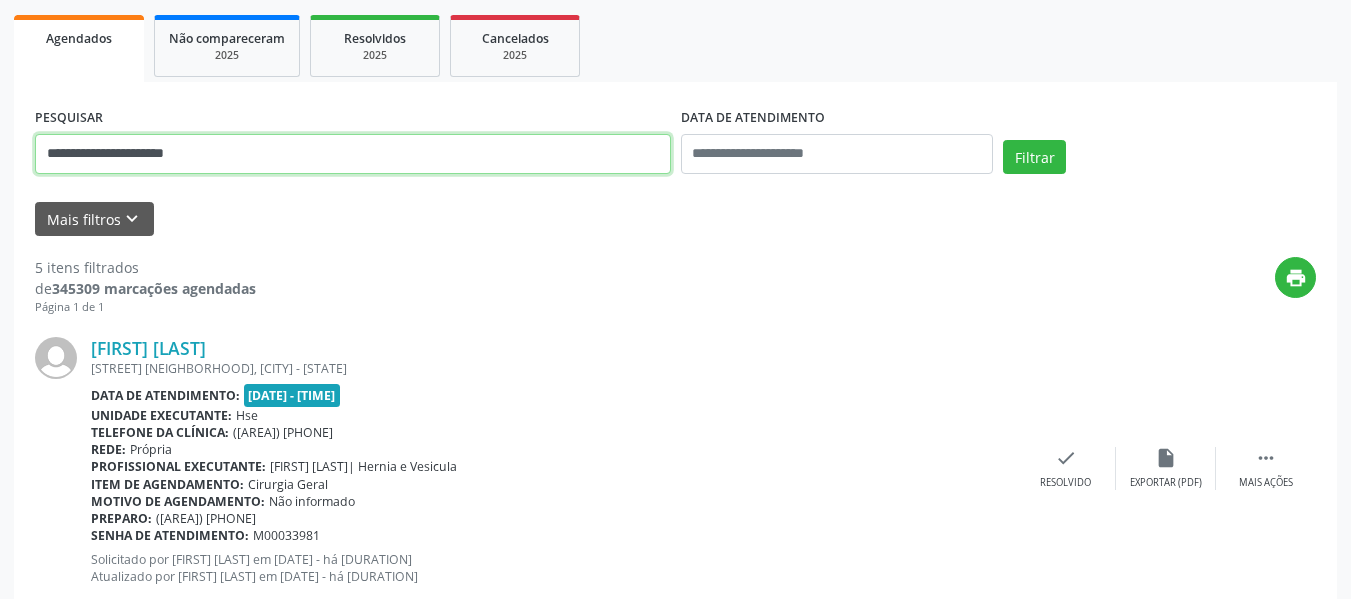 type on "**********" 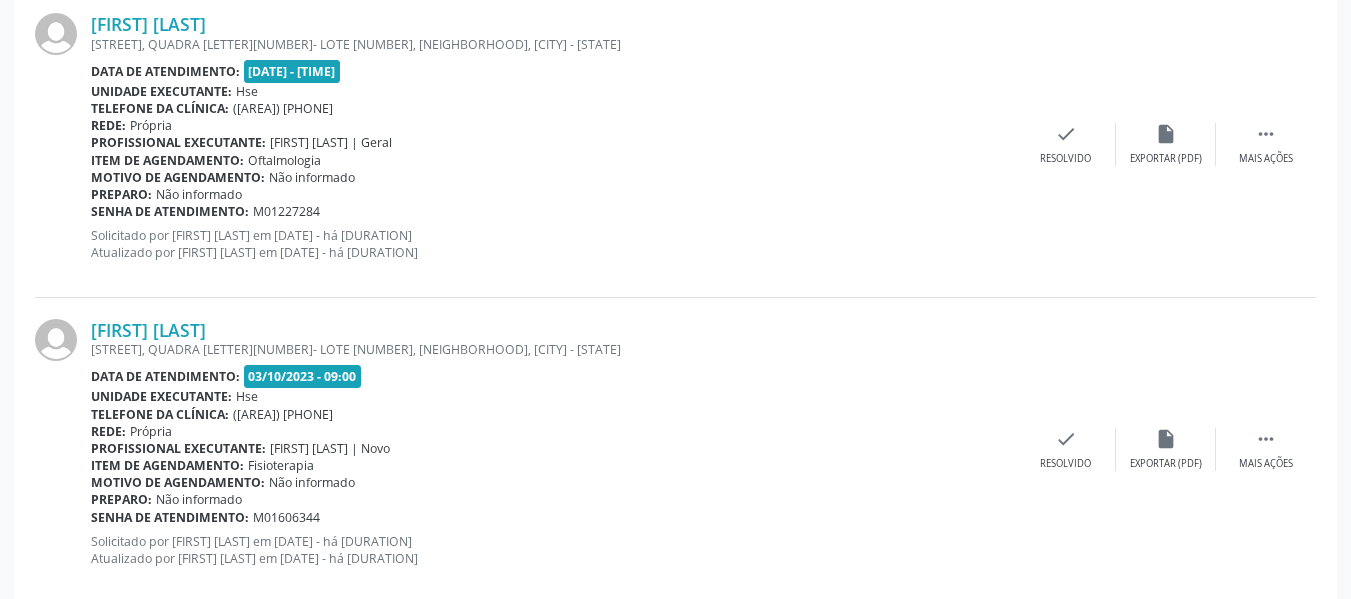scroll, scrollTop: 484, scrollLeft: 0, axis: vertical 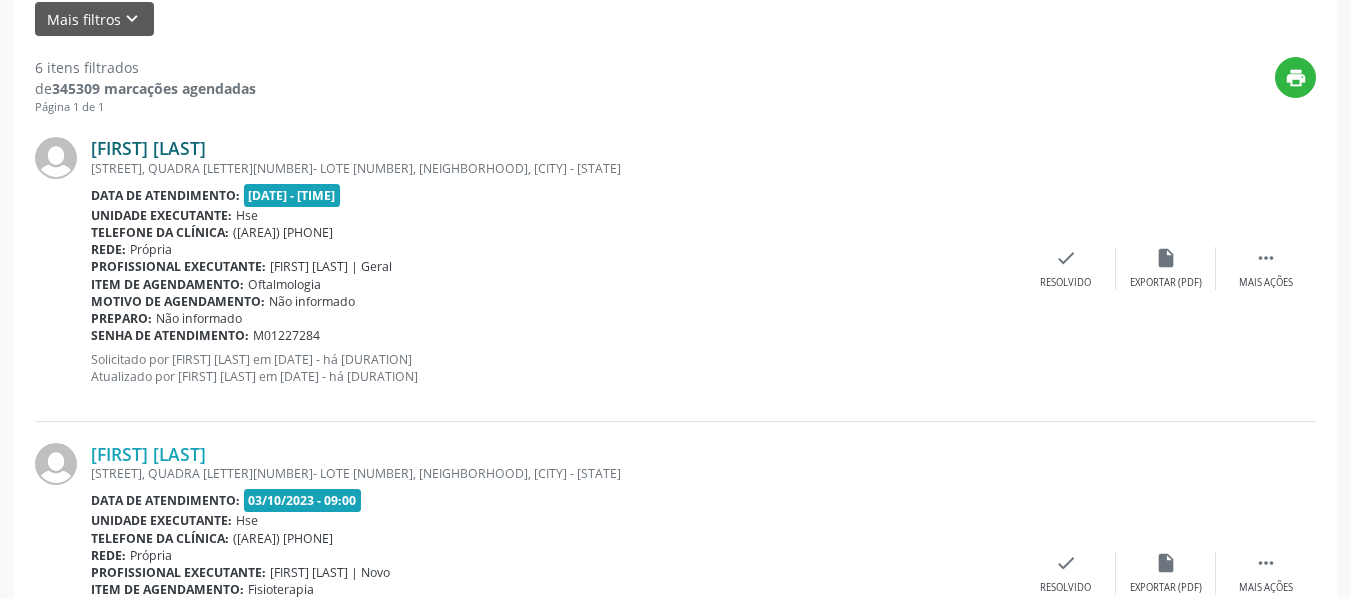 click on "[FIRST] [LAST]" at bounding box center [148, 148] 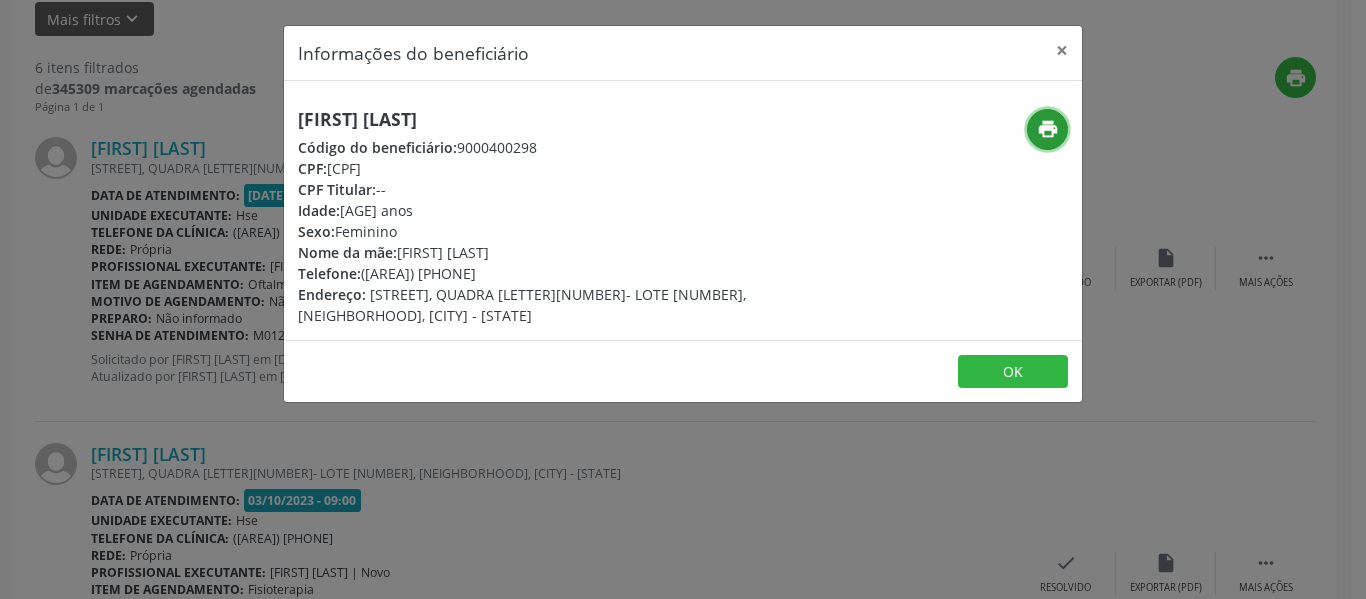 click on "print" at bounding box center [1048, 129] 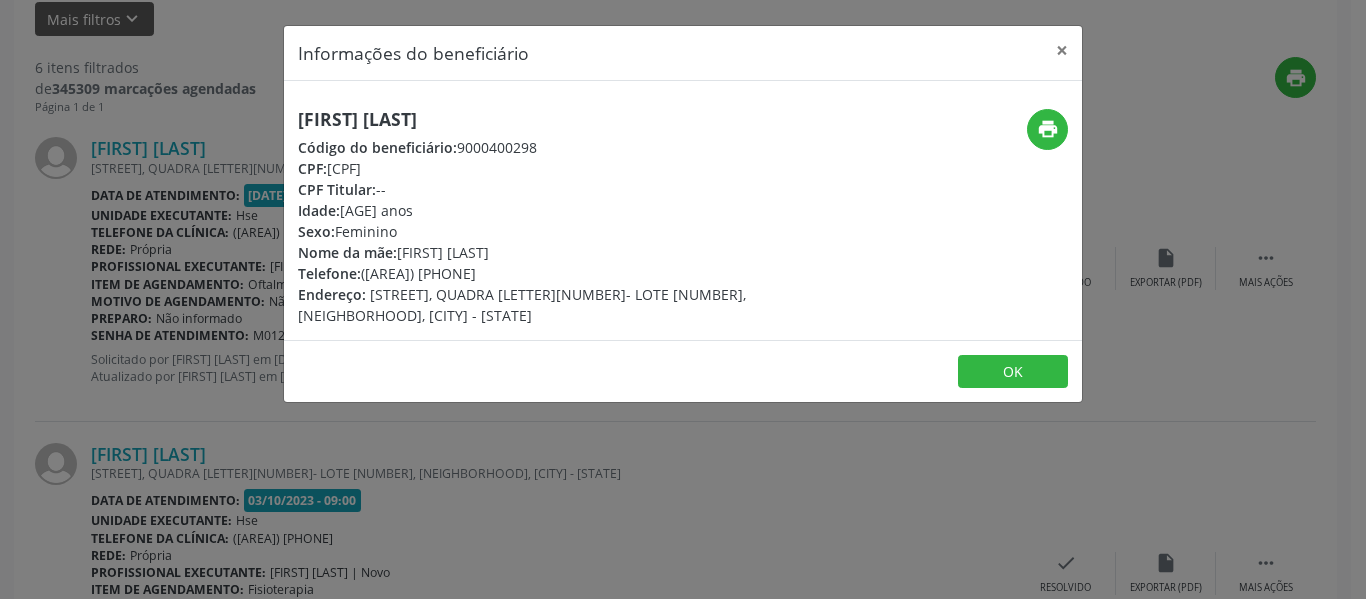 drag, startPoint x: 477, startPoint y: 272, endPoint x: 393, endPoint y: 274, distance: 84.0238 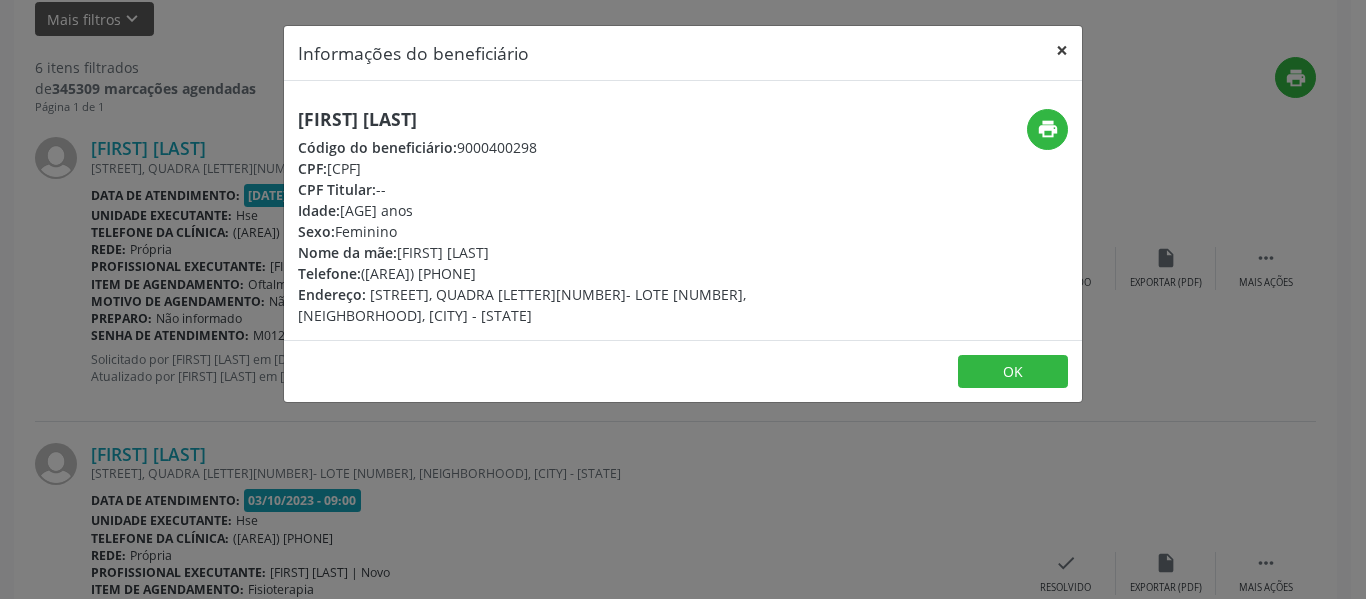 click on "×" at bounding box center [1062, 50] 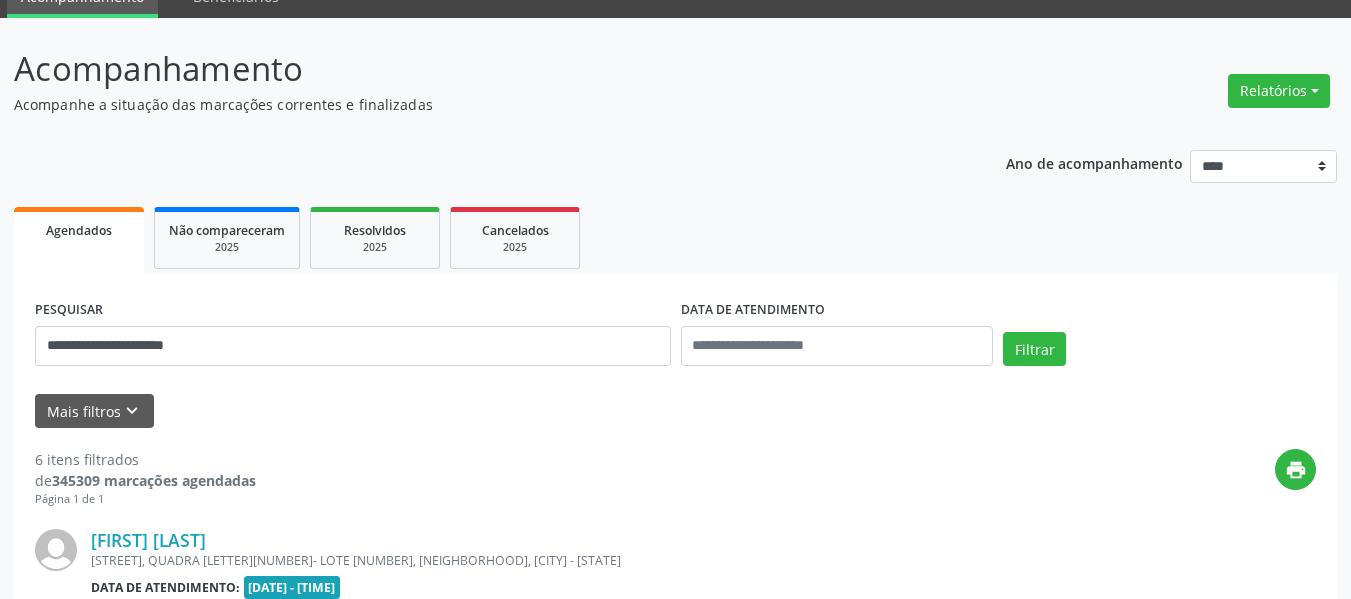 scroll, scrollTop: 84, scrollLeft: 0, axis: vertical 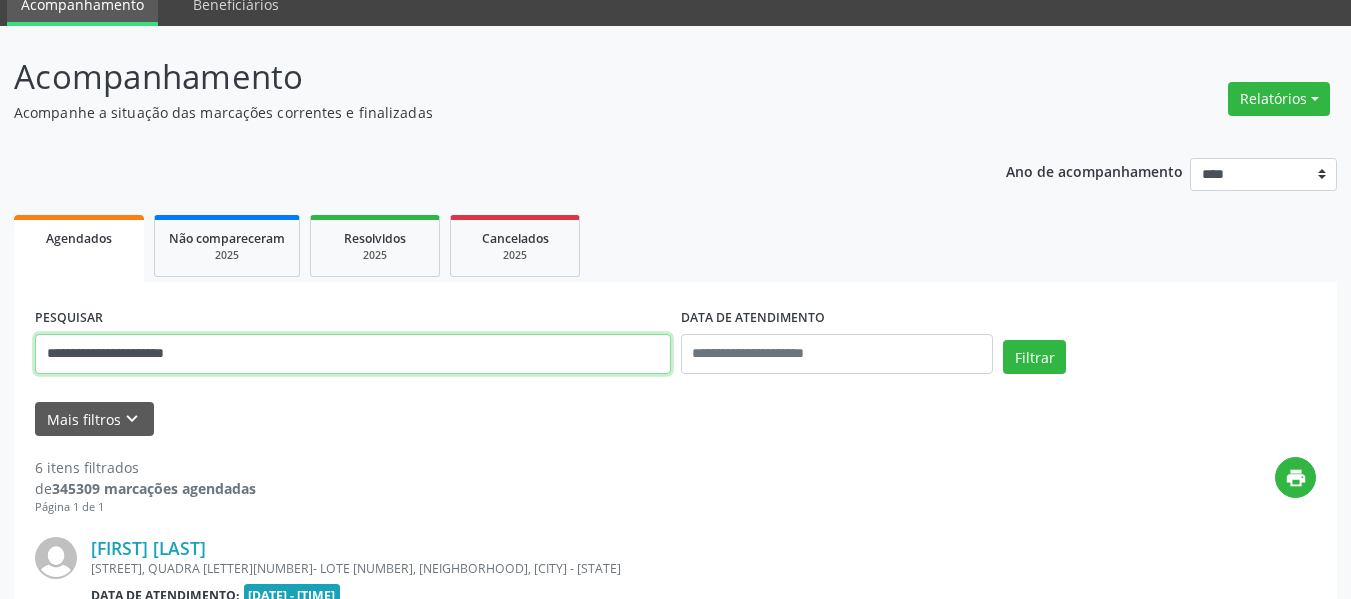 click on "**********" at bounding box center (353, 354) 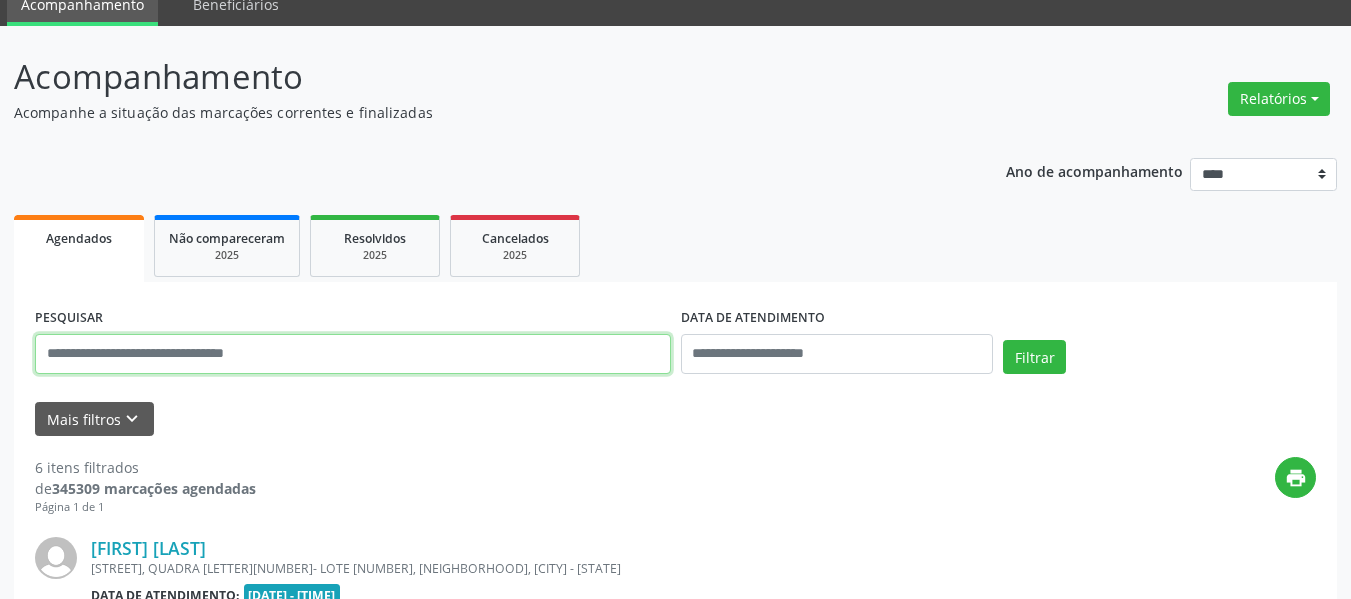 click at bounding box center (353, 354) 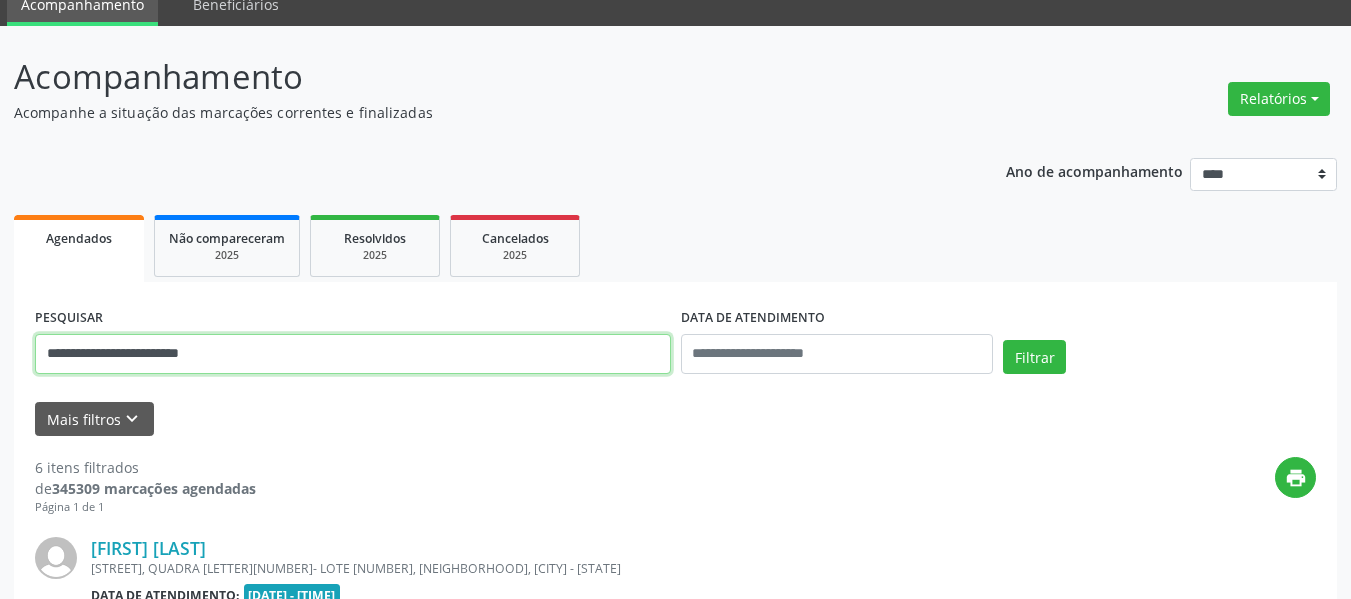 click on "Filtrar" at bounding box center [1034, 357] 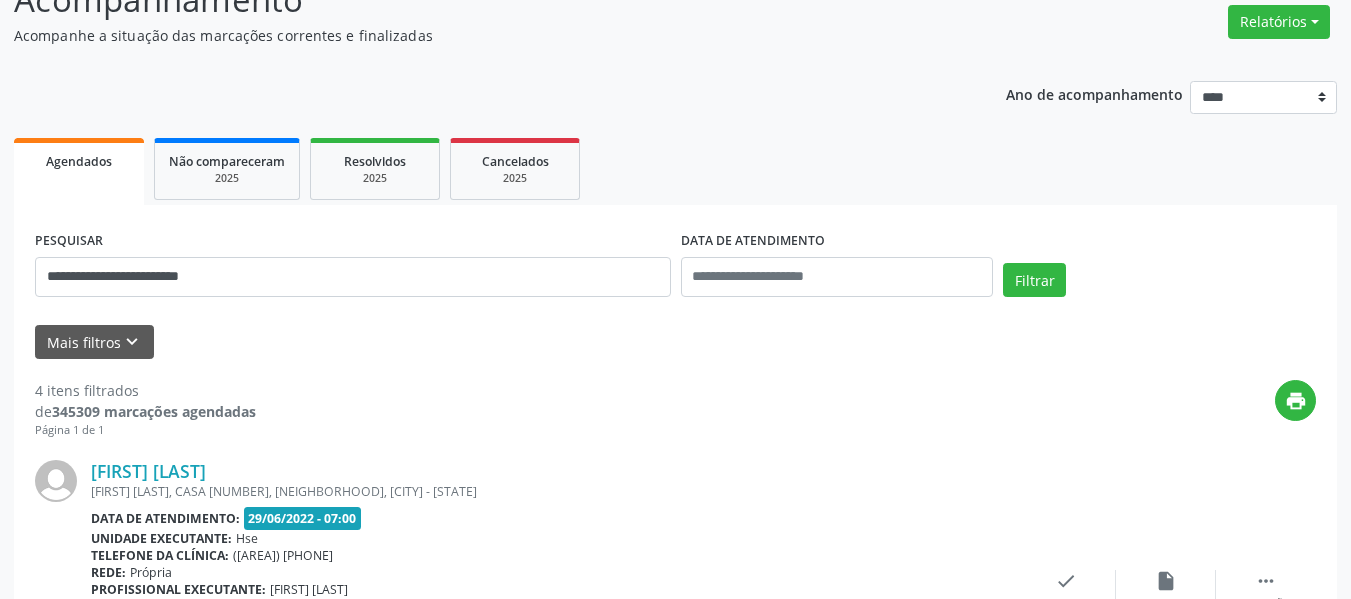 scroll, scrollTop: 284, scrollLeft: 0, axis: vertical 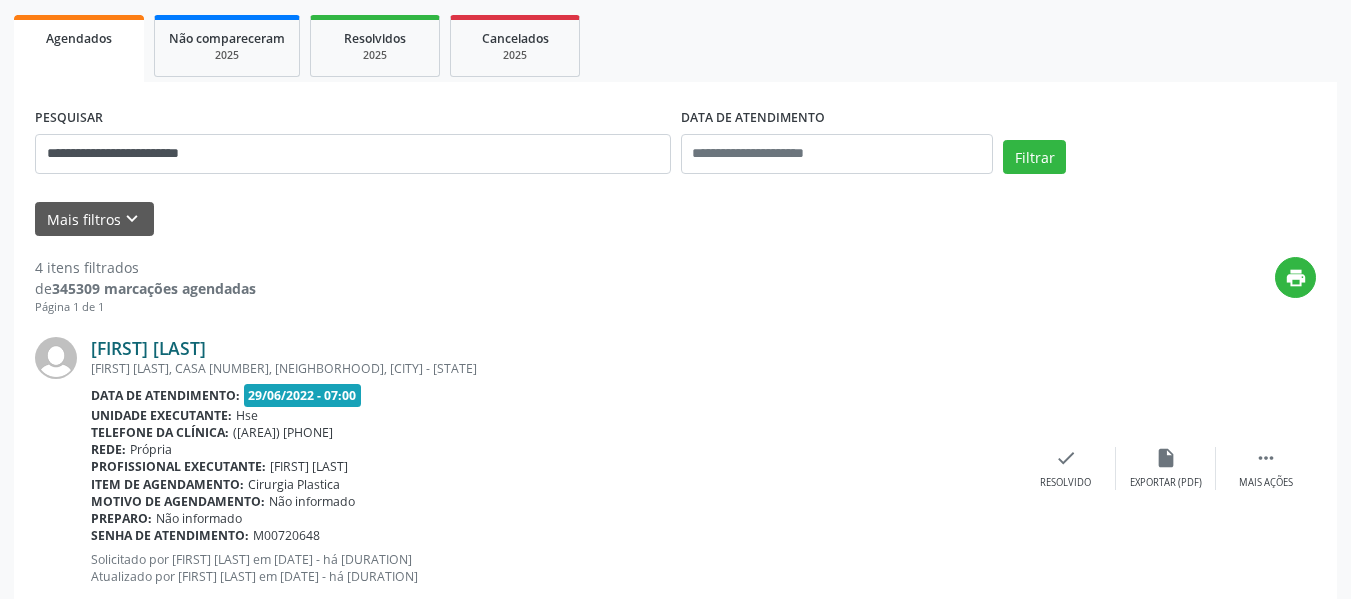 click on "[FIRST] [LAST]" at bounding box center (148, 348) 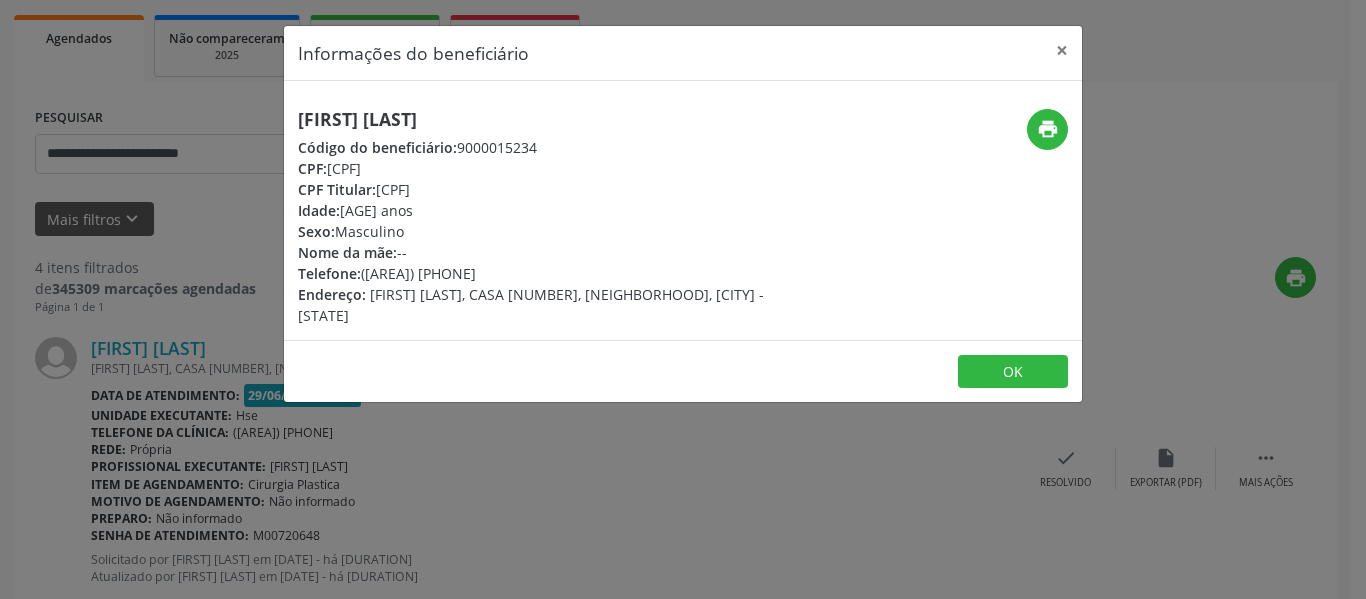 drag, startPoint x: 472, startPoint y: 192, endPoint x: 377, endPoint y: 194, distance: 95.02105 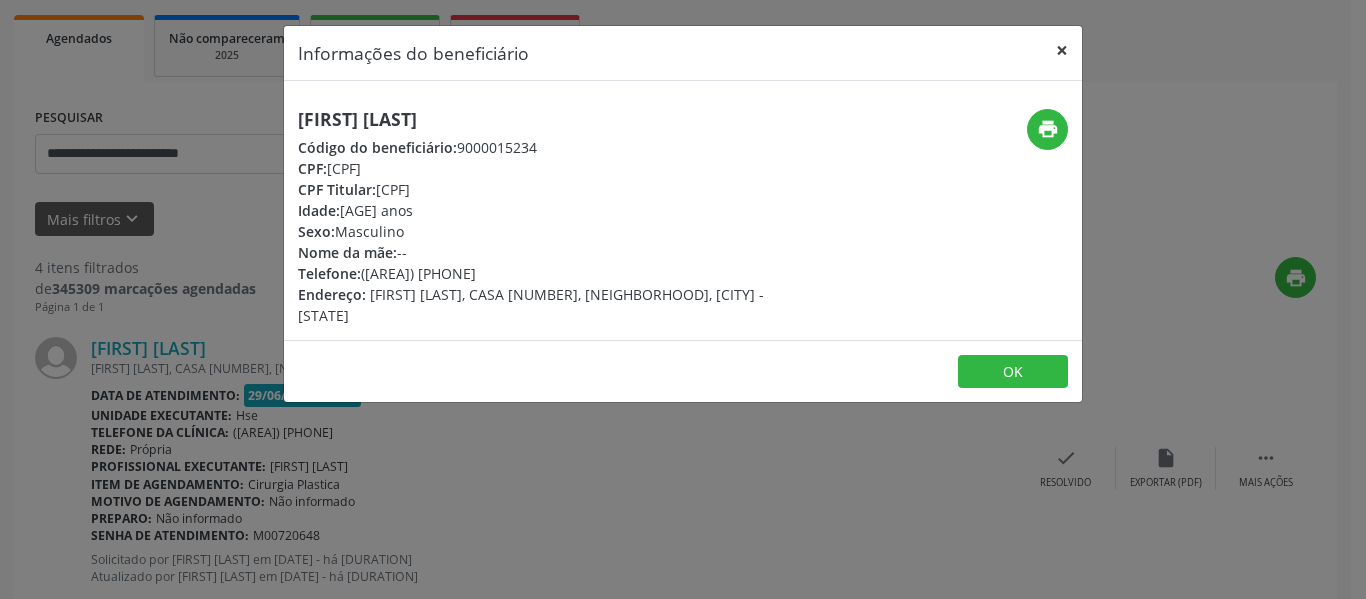 click on "×" at bounding box center [1062, 50] 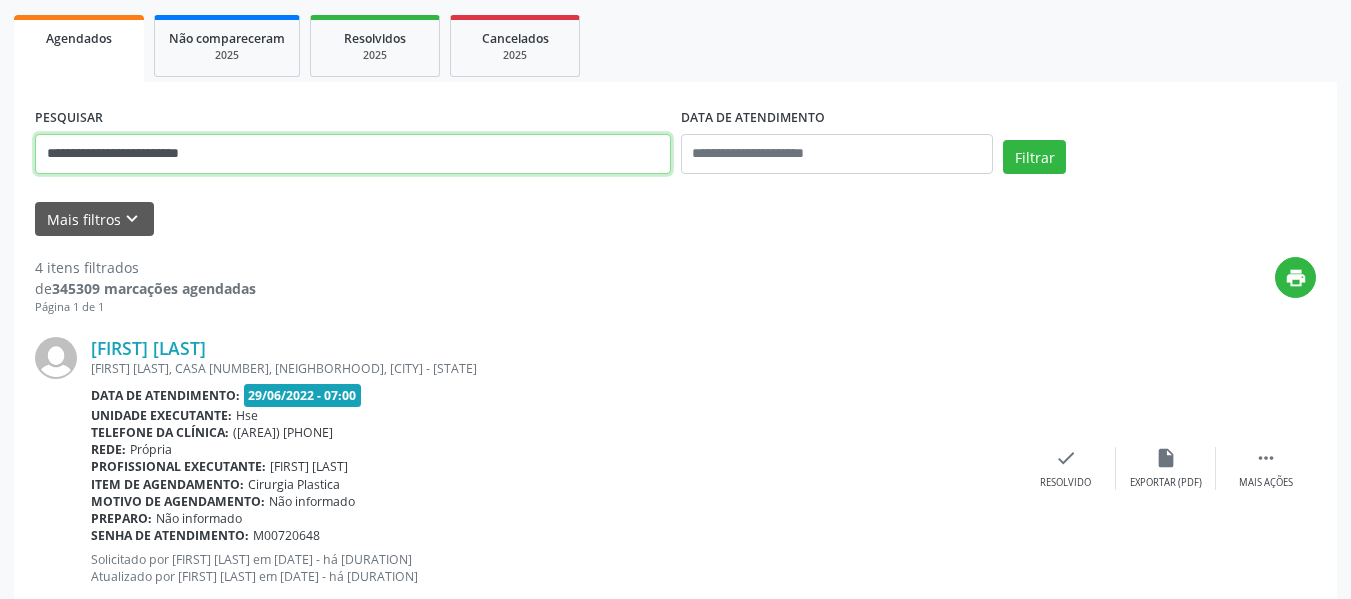 click on "**********" at bounding box center [353, 154] 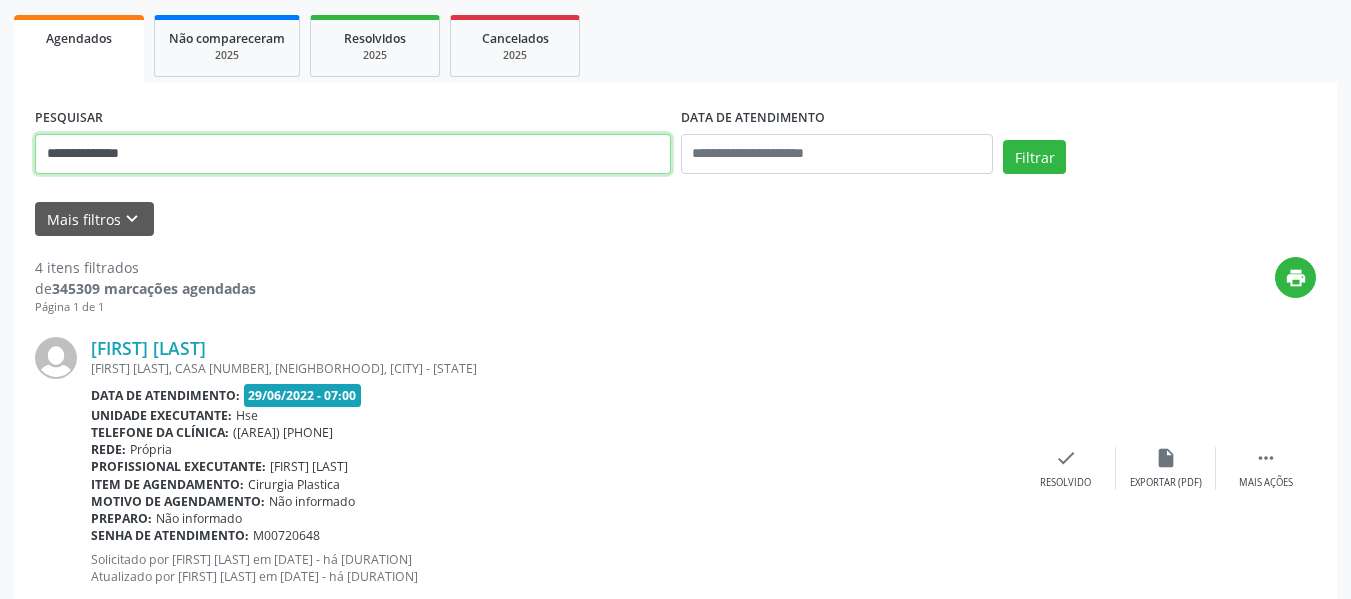 click on "Filtrar" at bounding box center (1034, 157) 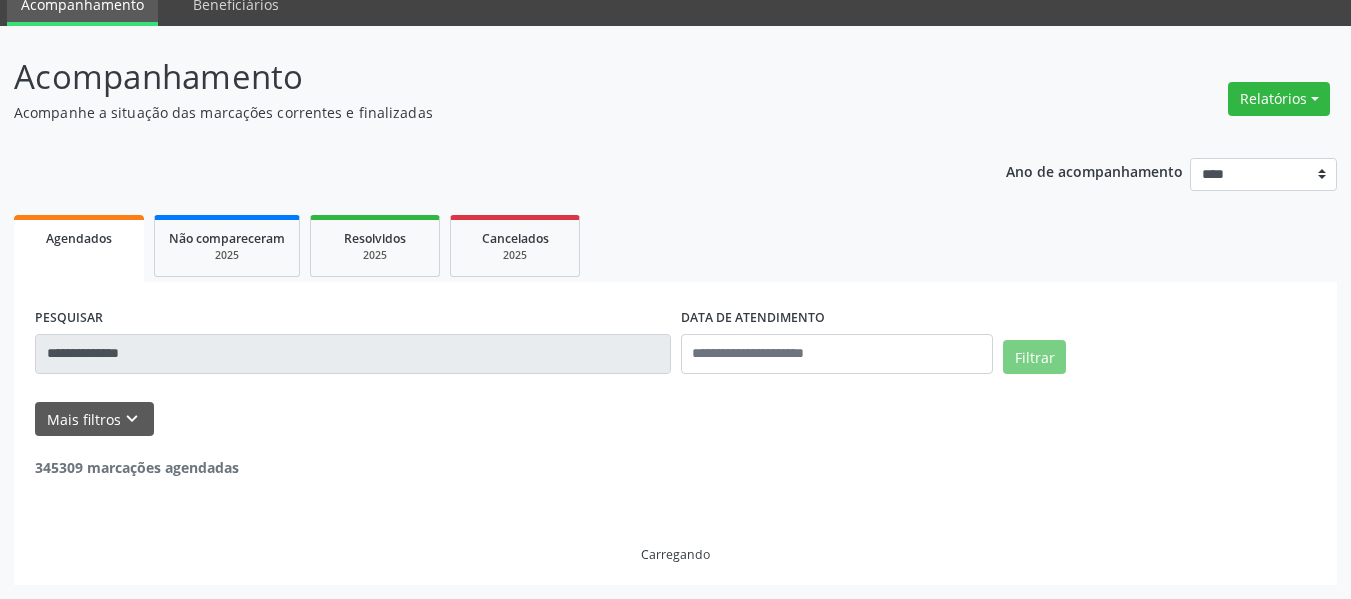scroll, scrollTop: 19, scrollLeft: 0, axis: vertical 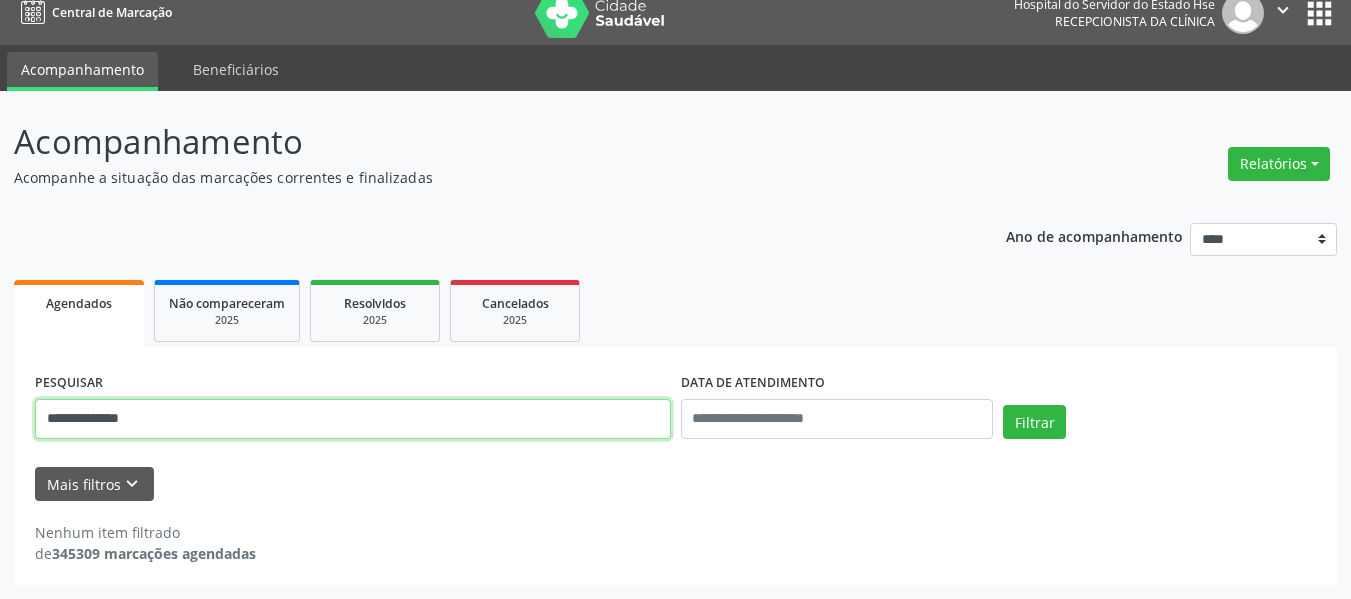 click on "**********" at bounding box center (353, 419) 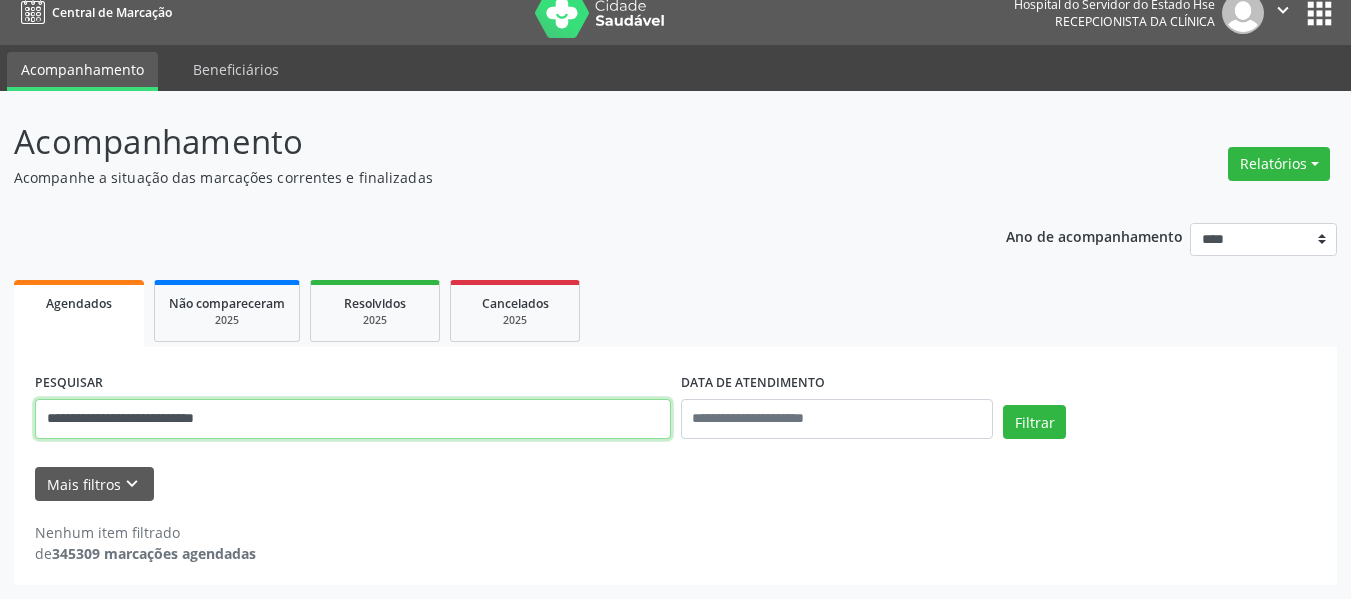 click on "Filtrar" at bounding box center (1034, 422) 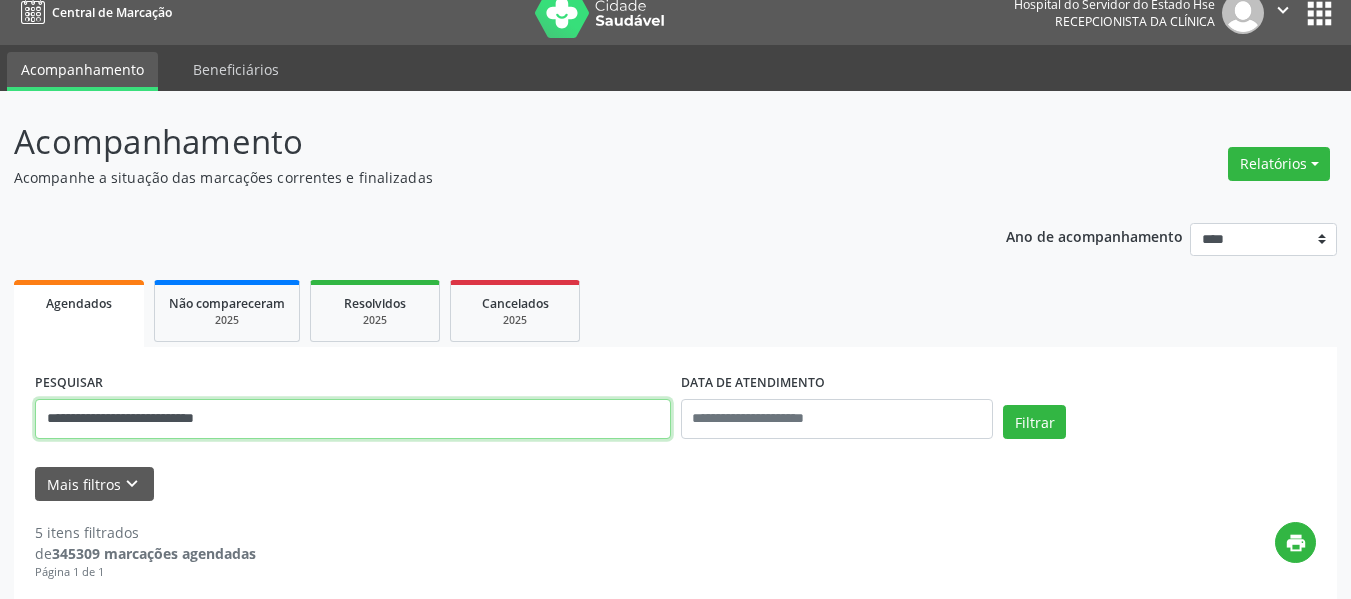 drag, startPoint x: 302, startPoint y: 430, endPoint x: 177, endPoint y: 423, distance: 125.19585 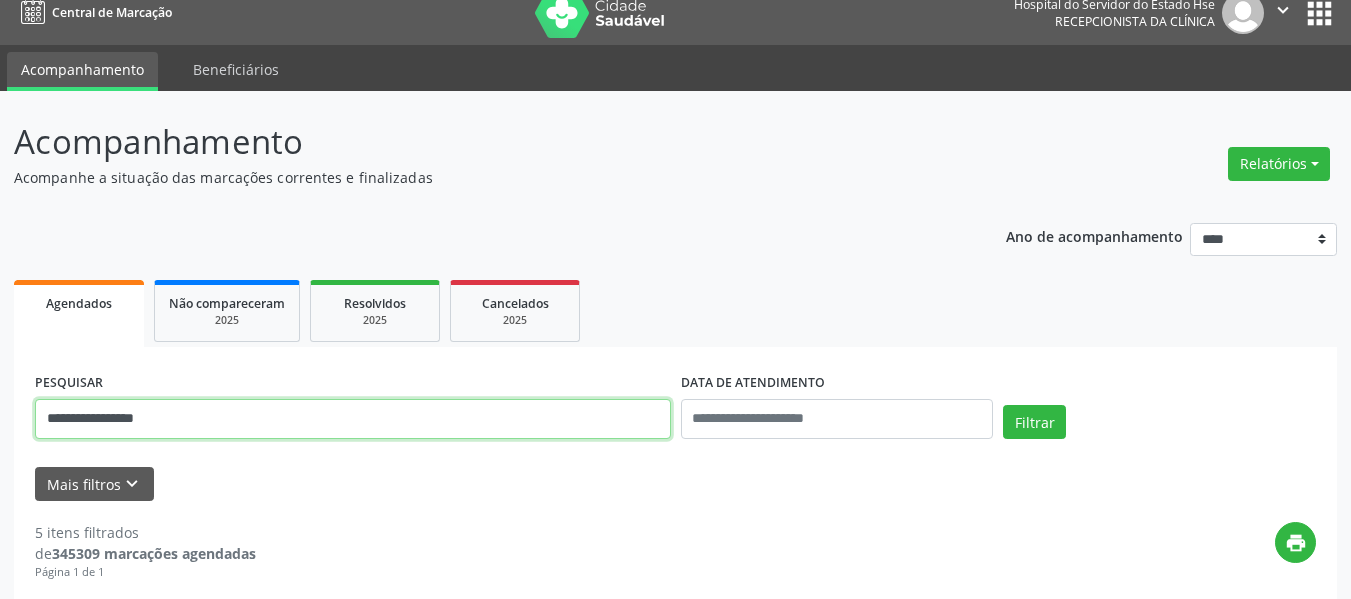 click on "Filtrar" at bounding box center [1034, 422] 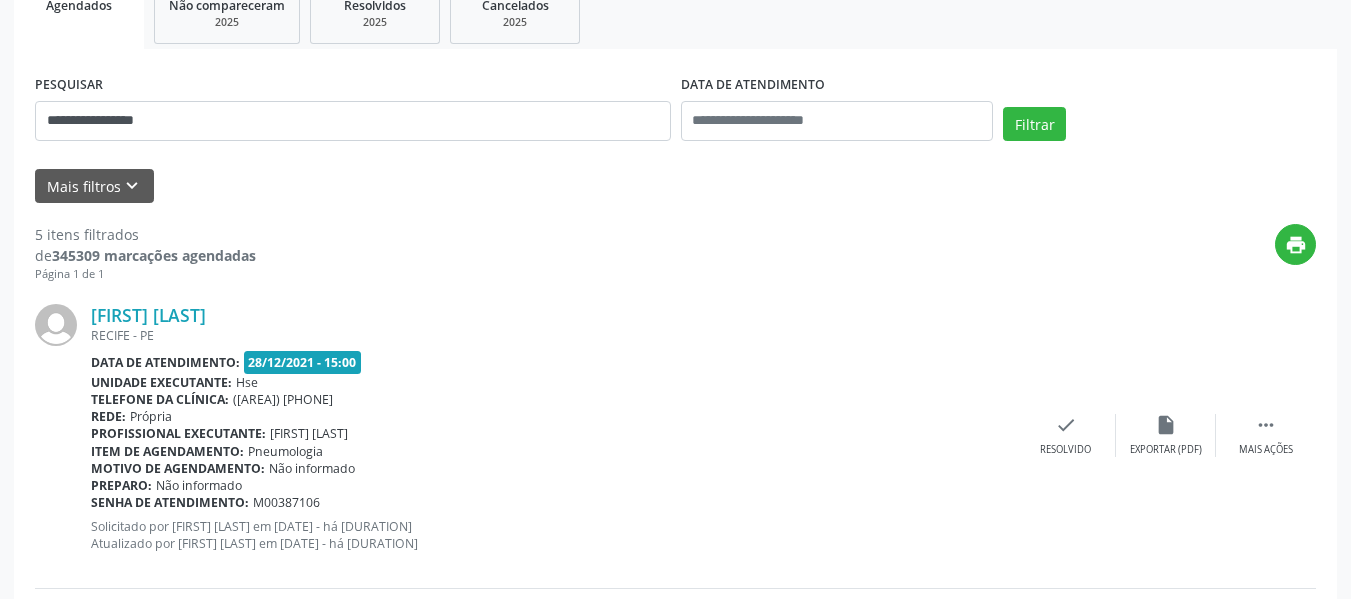 scroll, scrollTop: 319, scrollLeft: 0, axis: vertical 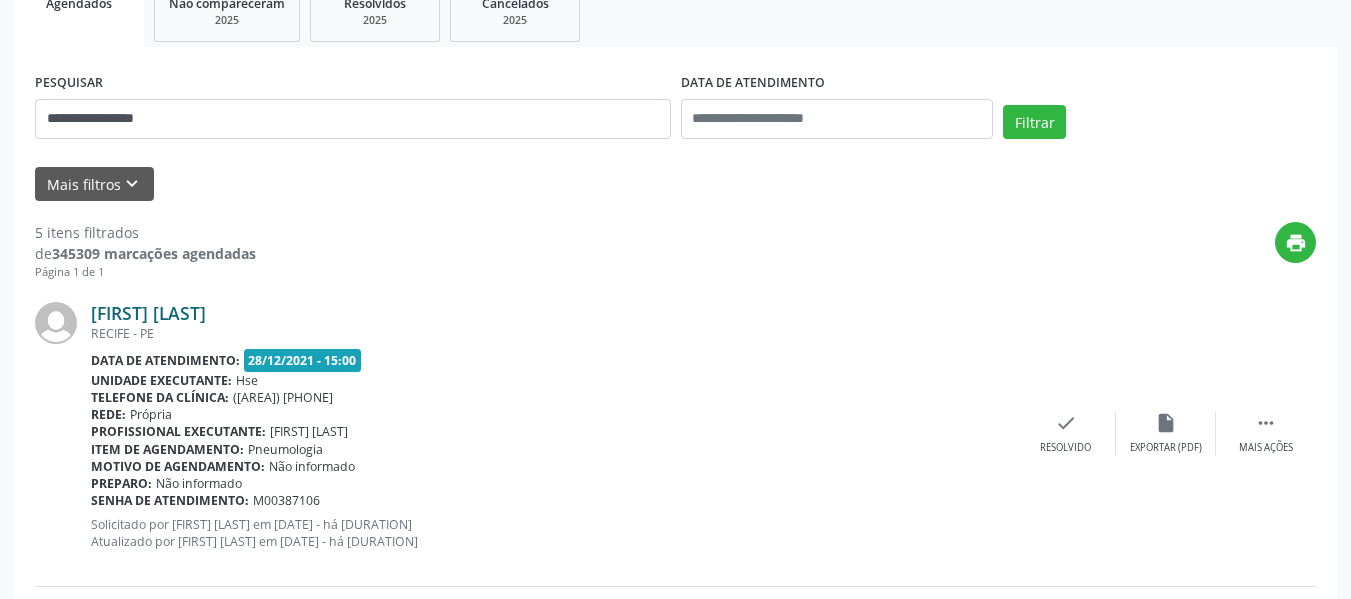 click on "[FIRST] [LAST]" at bounding box center (148, 313) 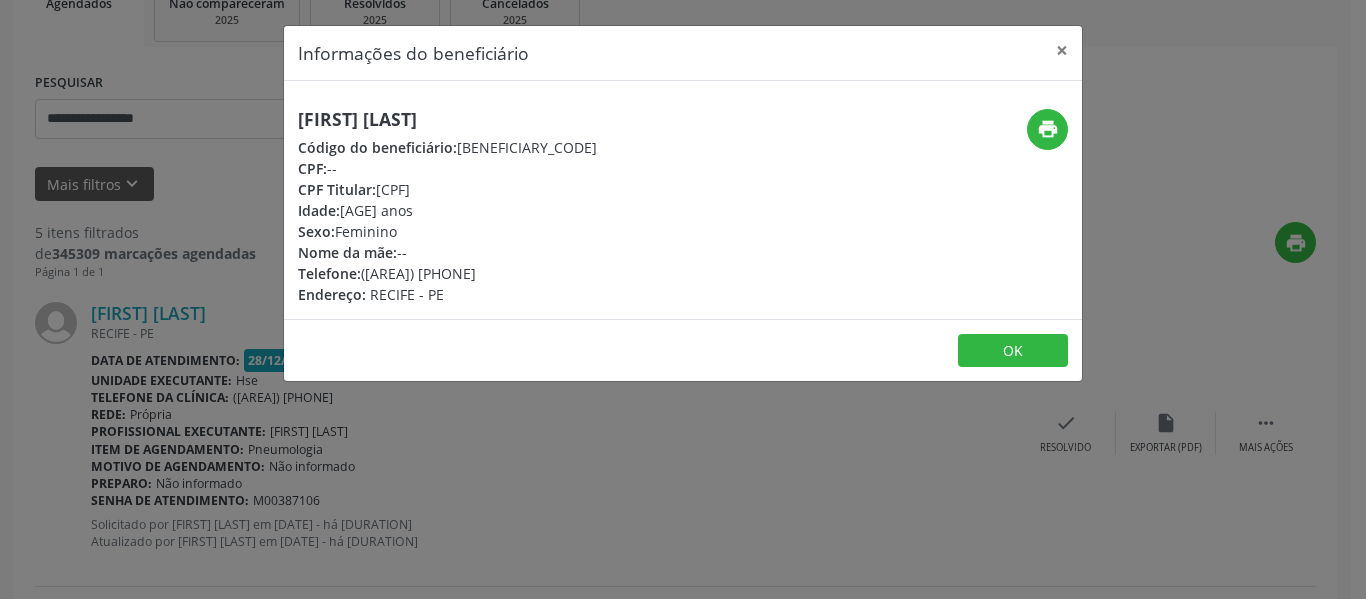drag, startPoint x: 477, startPoint y: 183, endPoint x: 375, endPoint y: 195, distance: 102.70345 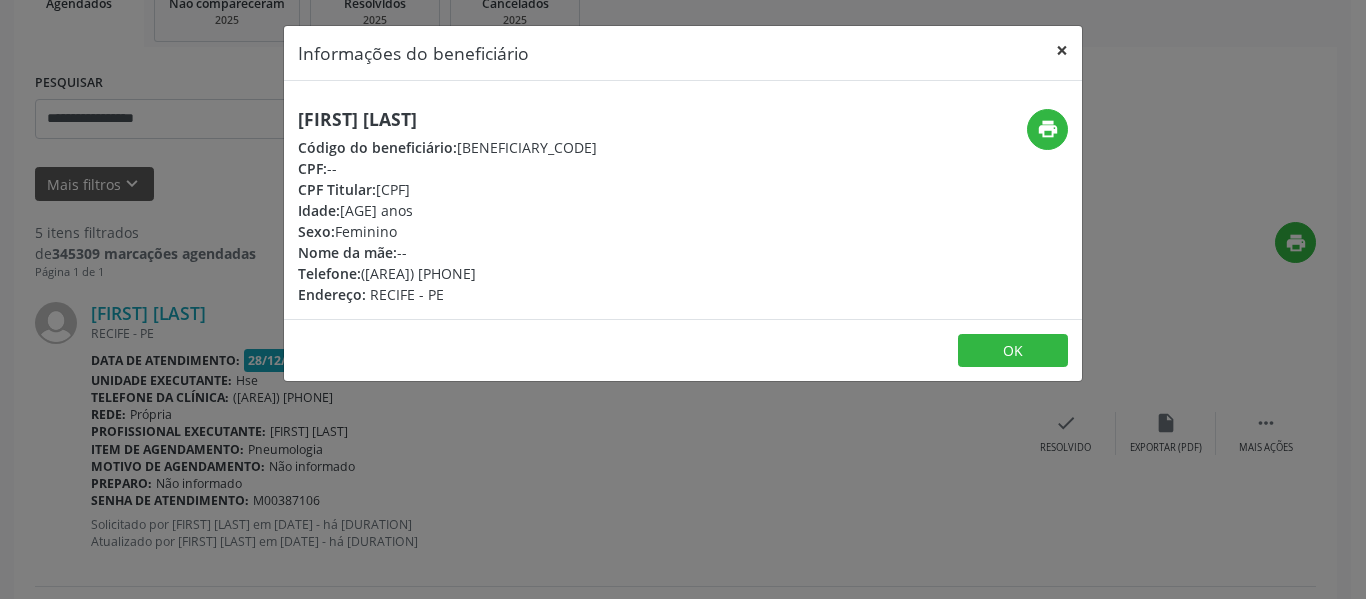 drag, startPoint x: 1080, startPoint y: 40, endPoint x: 385, endPoint y: 225, distance: 719.2009 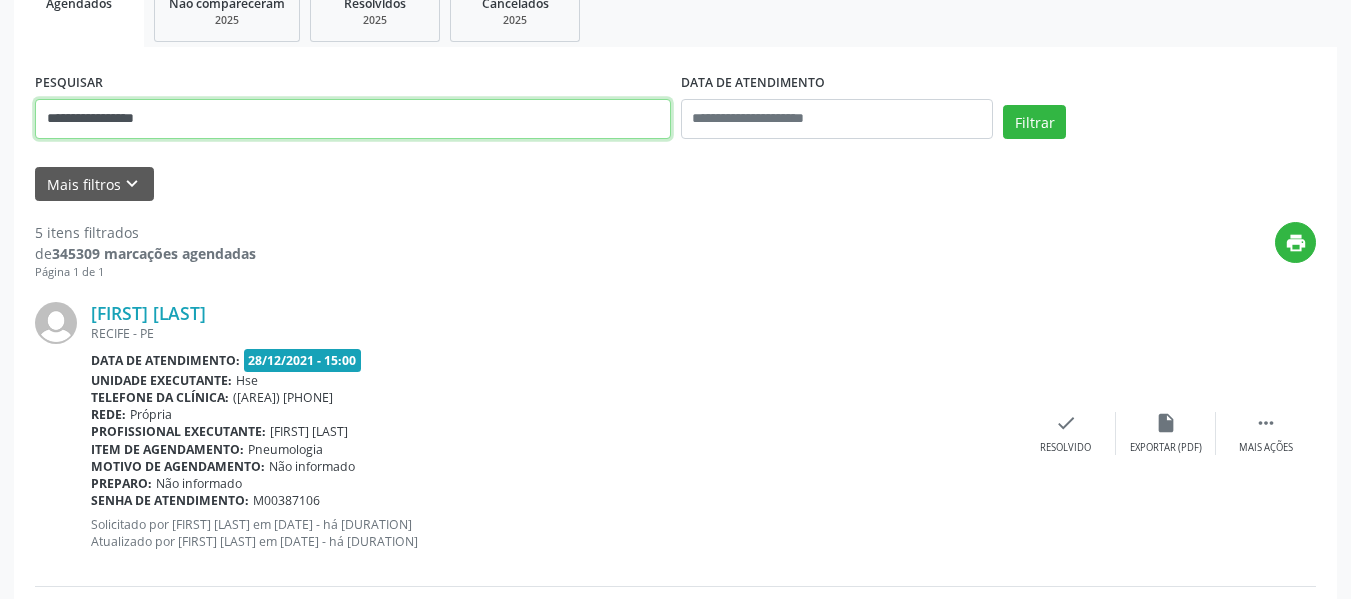 drag, startPoint x: 142, startPoint y: 107, endPoint x: 0, endPoint y: 107, distance: 142 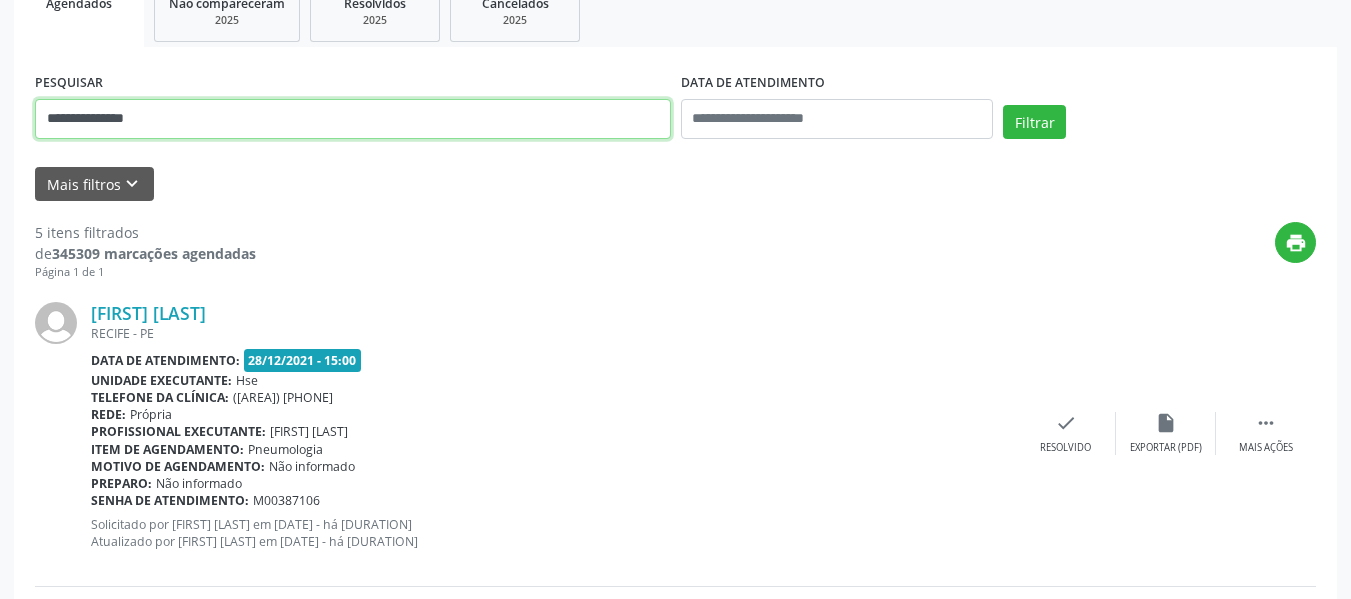 type on "**********" 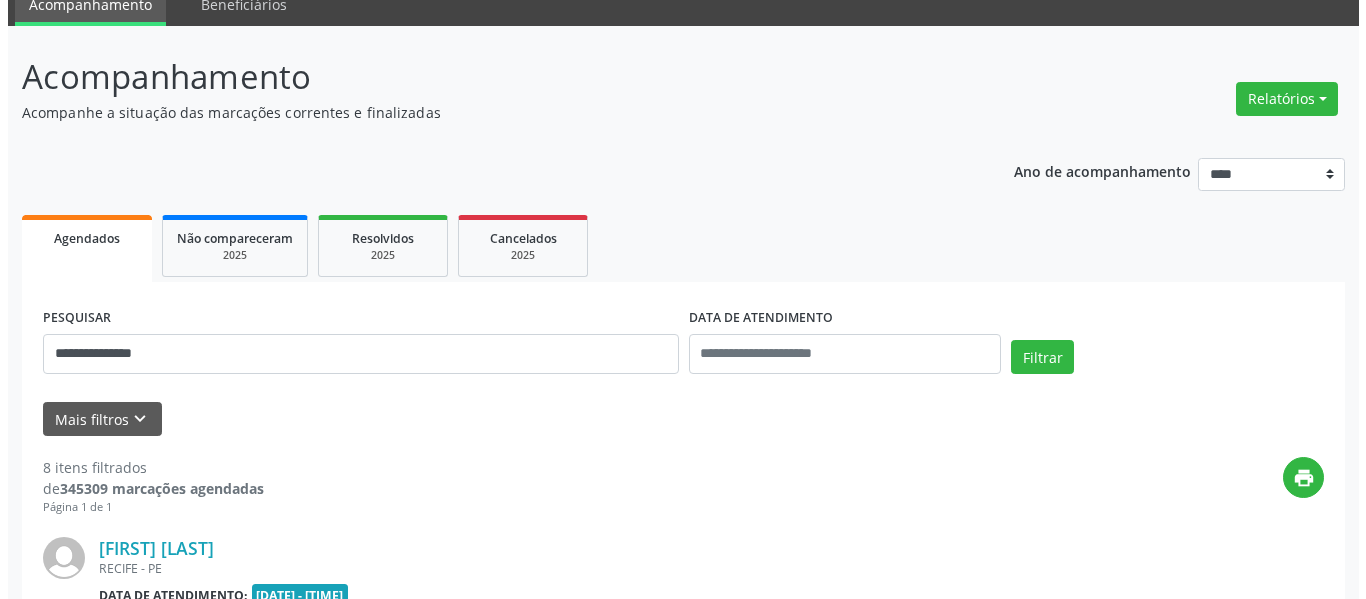 scroll, scrollTop: 319, scrollLeft: 0, axis: vertical 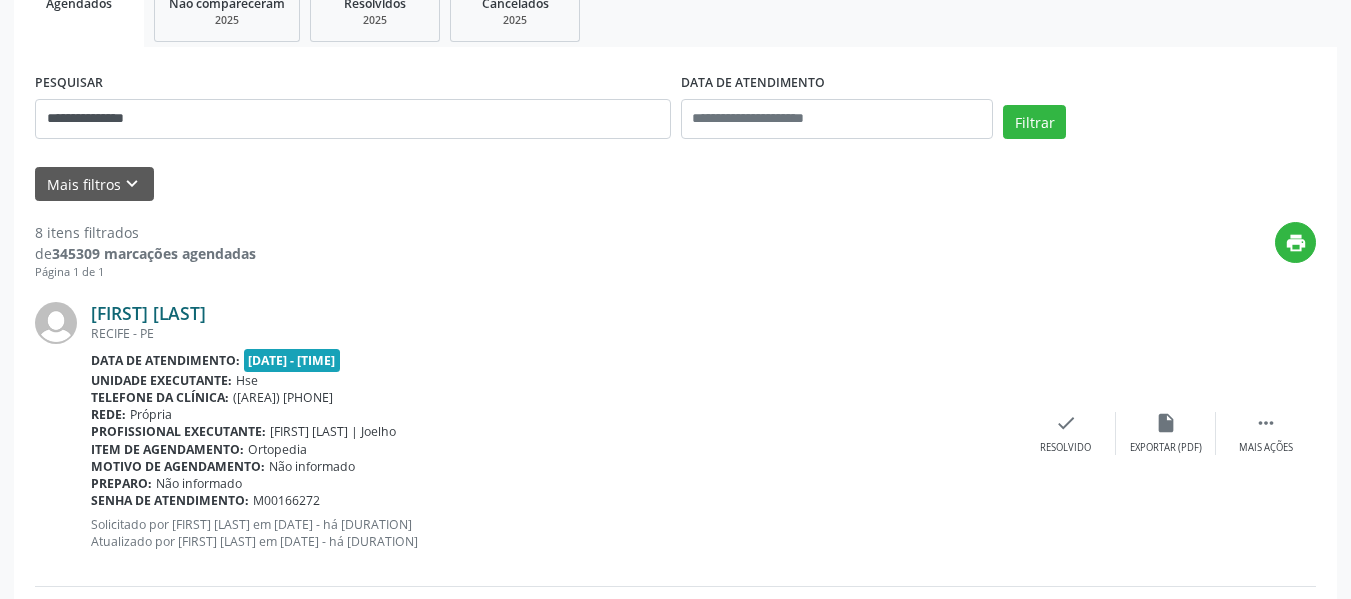 click on "[FIRST] [LAST]" at bounding box center [148, 313] 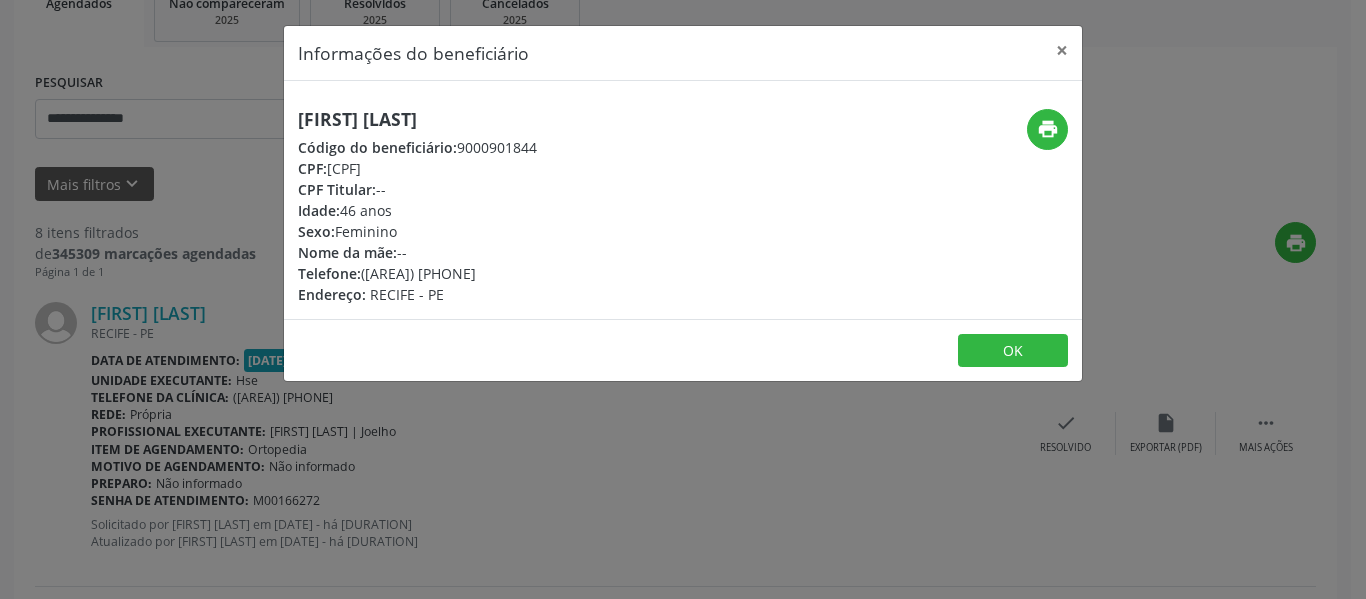 drag, startPoint x: 554, startPoint y: 121, endPoint x: 254, endPoint y: 123, distance: 300.00665 